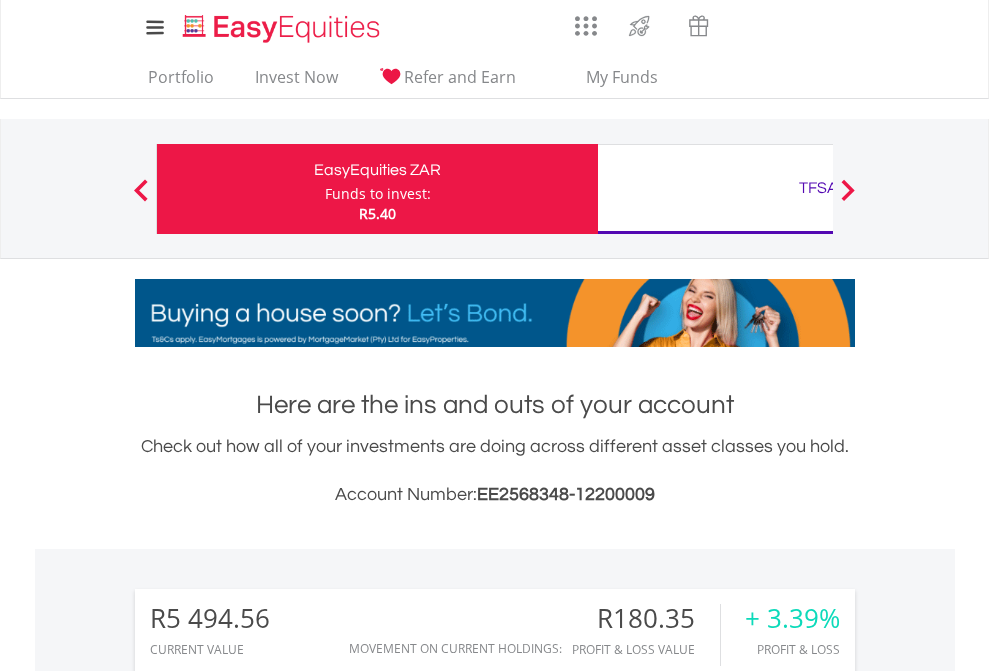 scroll, scrollTop: 0, scrollLeft: 0, axis: both 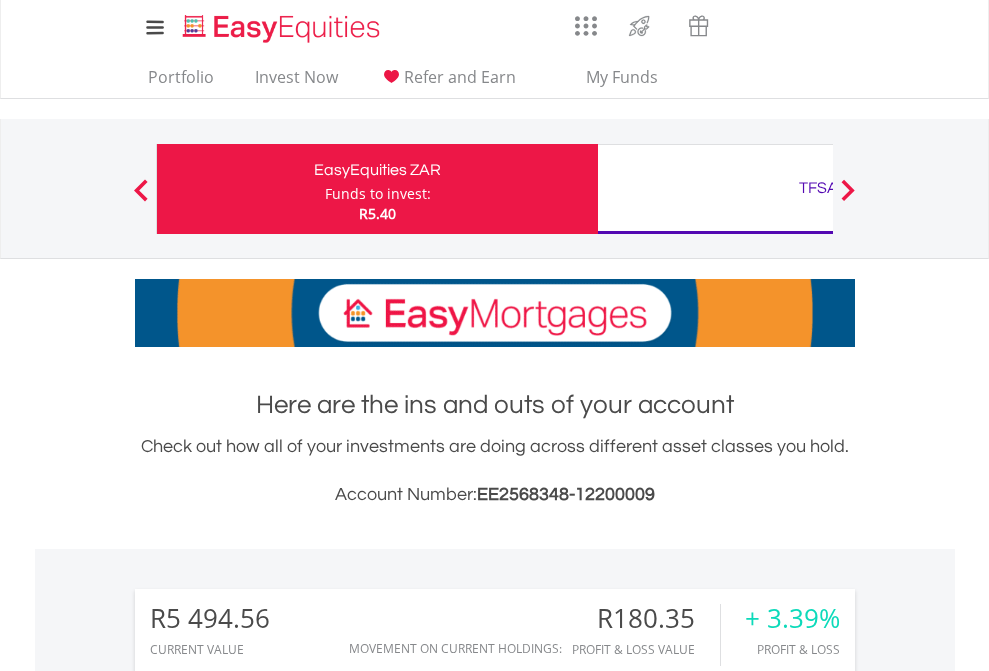 click on "Funds to invest:" at bounding box center [378, 194] 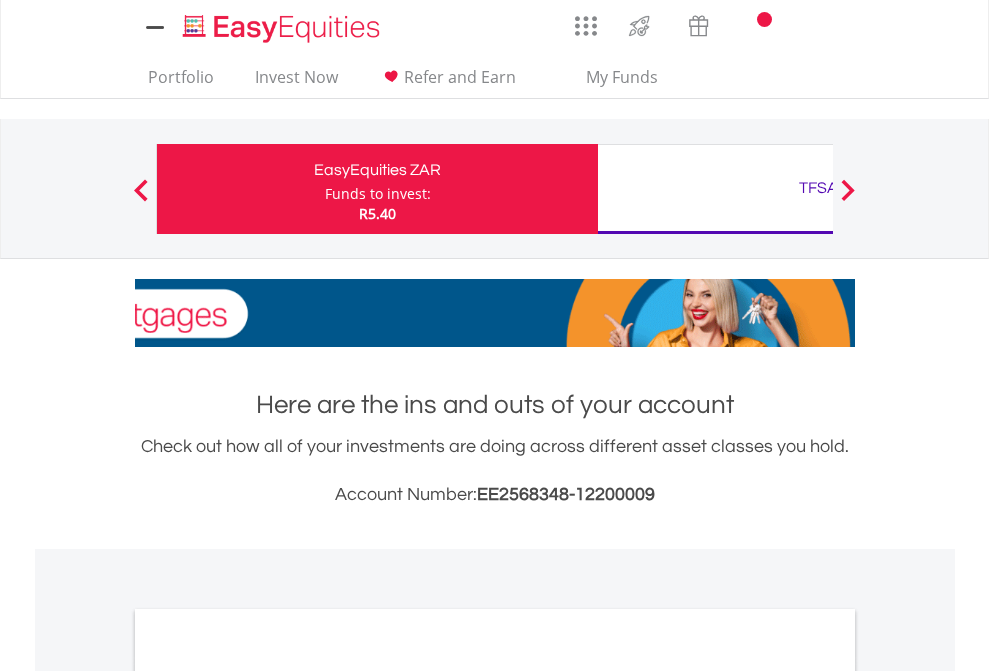 scroll, scrollTop: 0, scrollLeft: 0, axis: both 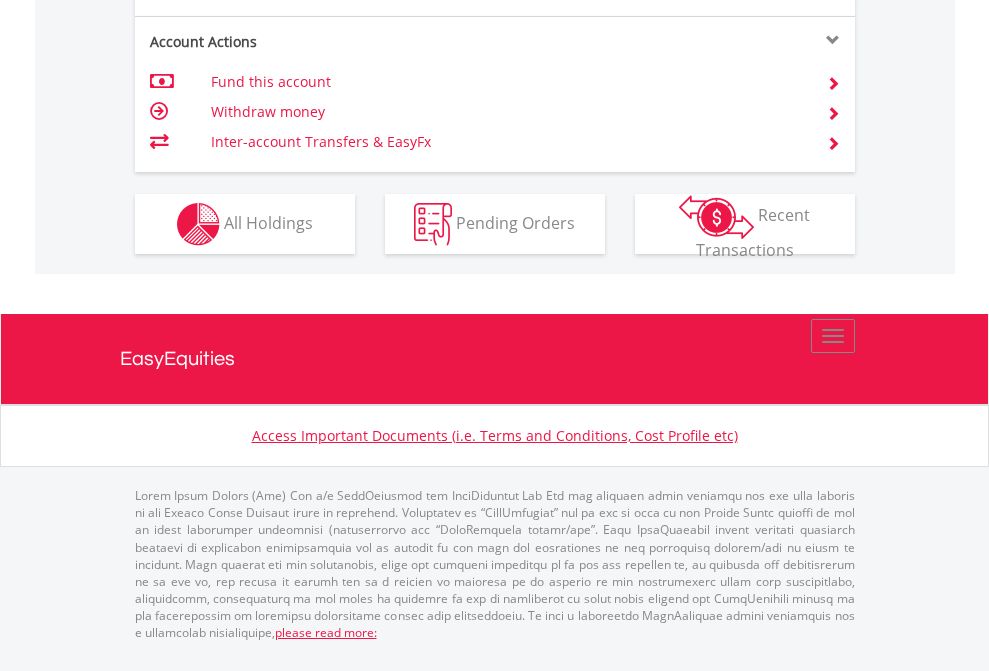 click on "Investment types" at bounding box center (706, -337) 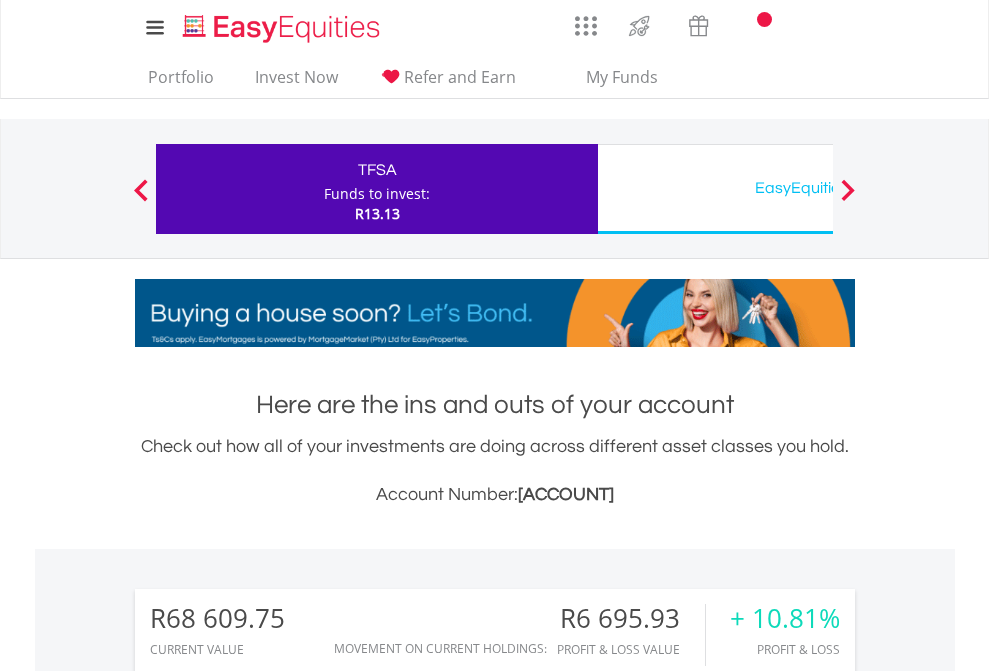 scroll, scrollTop: 0, scrollLeft: 0, axis: both 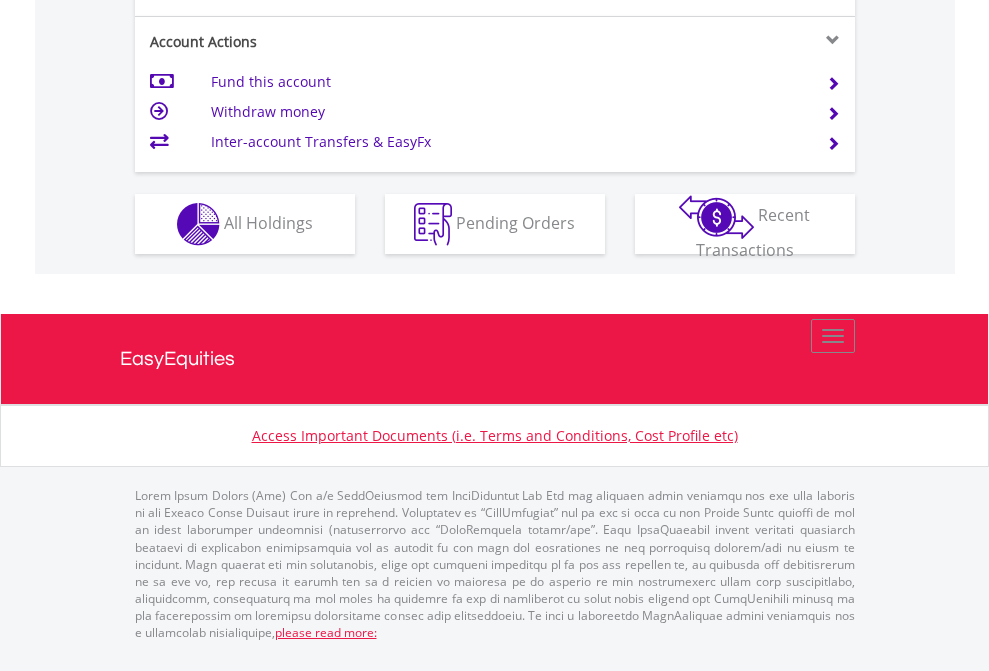 click on "Investment types" at bounding box center [706, -337] 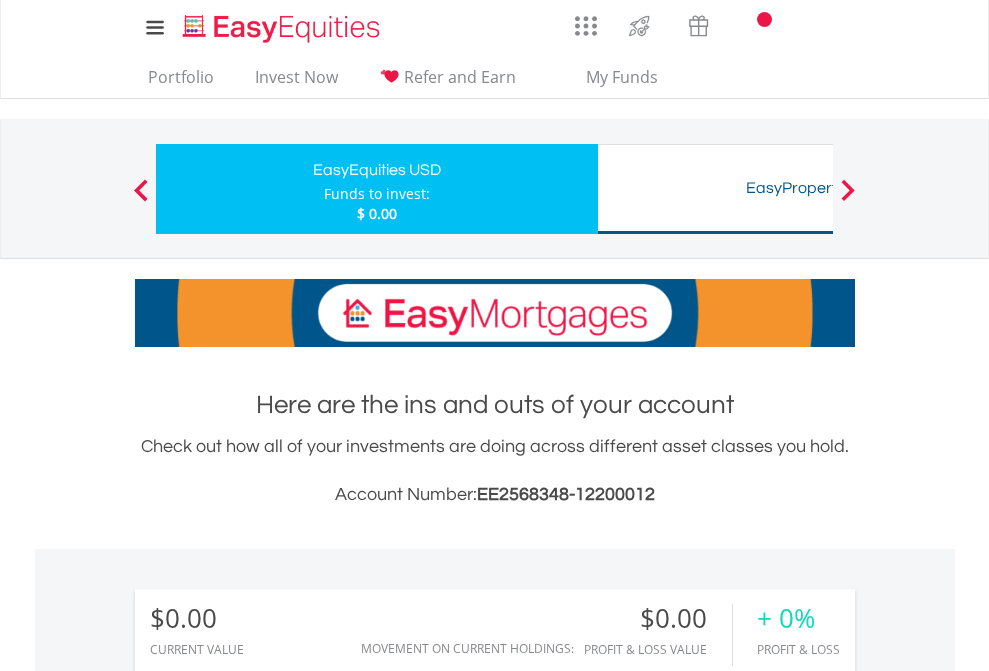 scroll, scrollTop: 0, scrollLeft: 0, axis: both 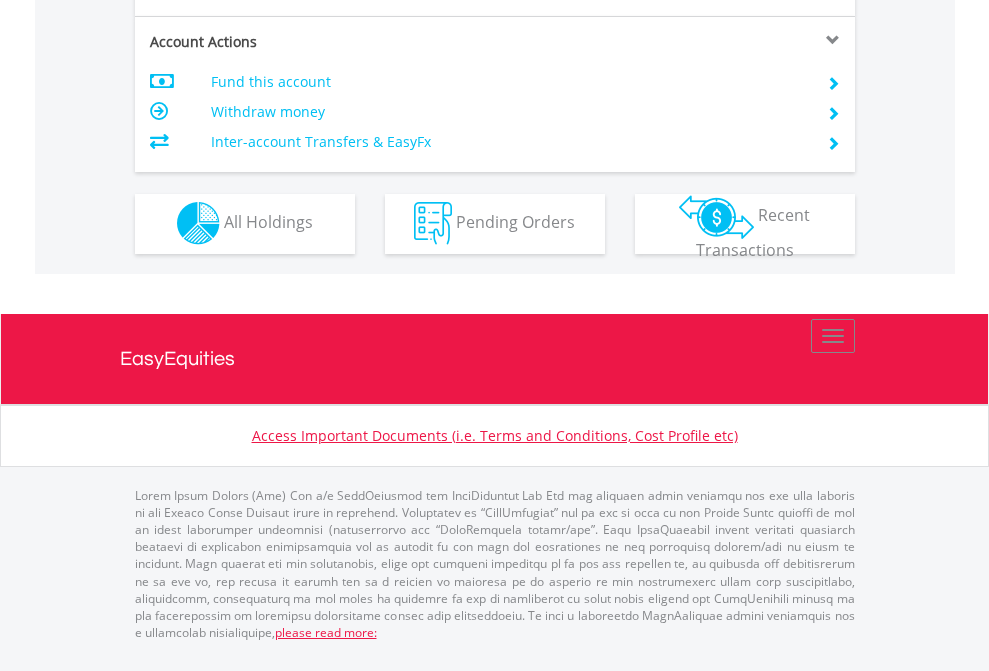 click on "Investment types" at bounding box center [706, -353] 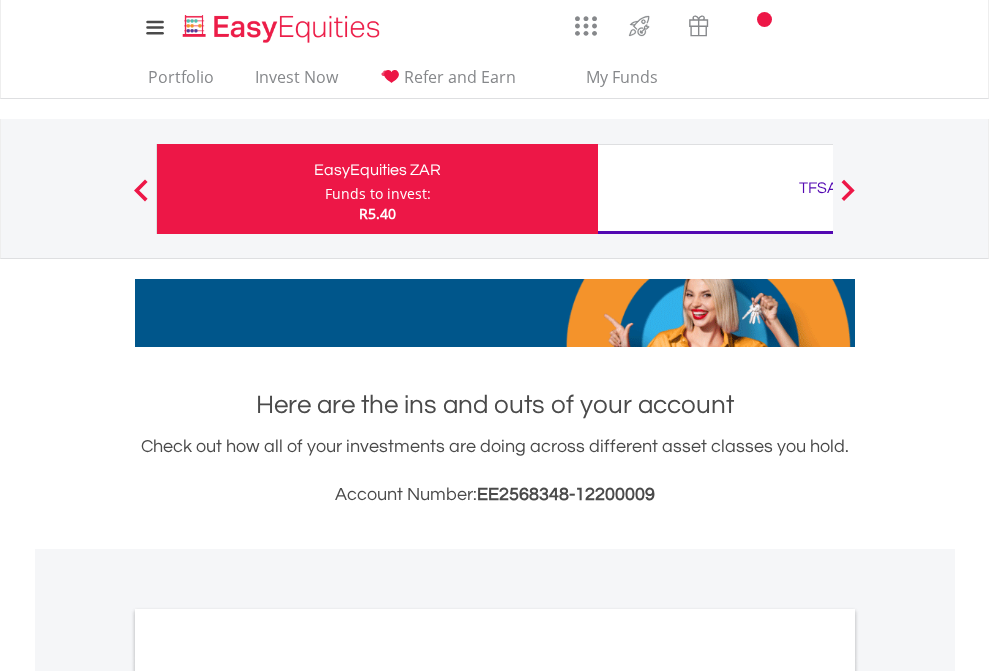 scroll, scrollTop: 0, scrollLeft: 0, axis: both 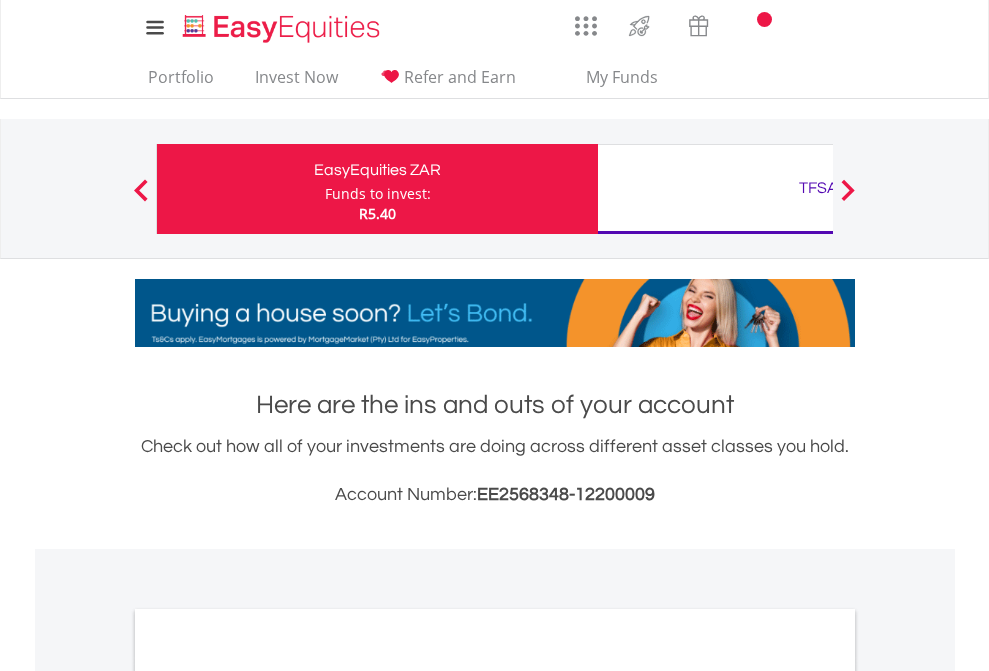 click on "All Holdings" at bounding box center [268, 1096] 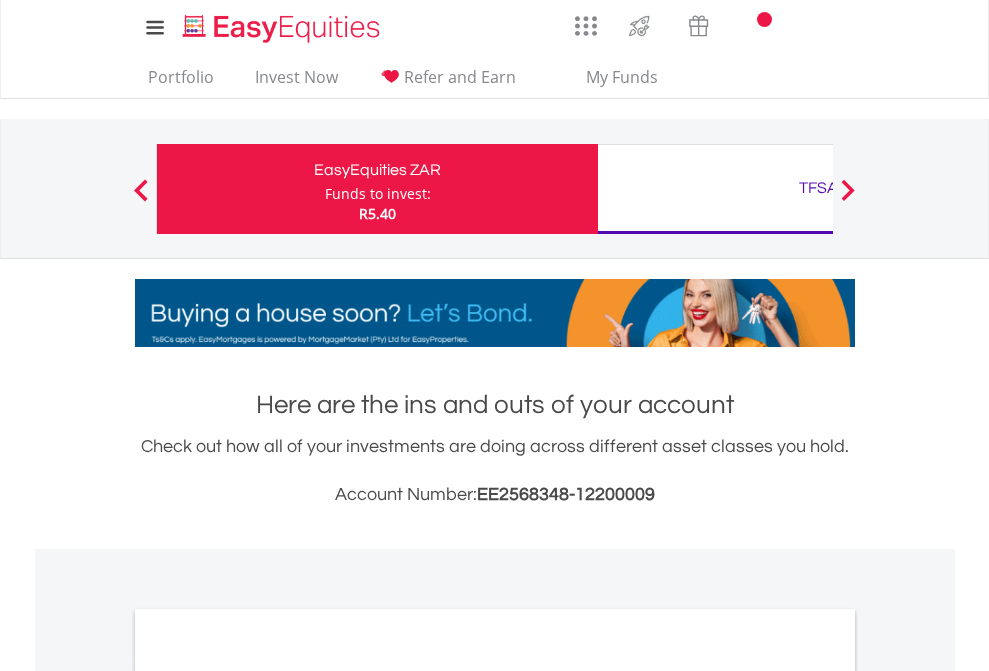 scroll, scrollTop: 1653, scrollLeft: 0, axis: vertical 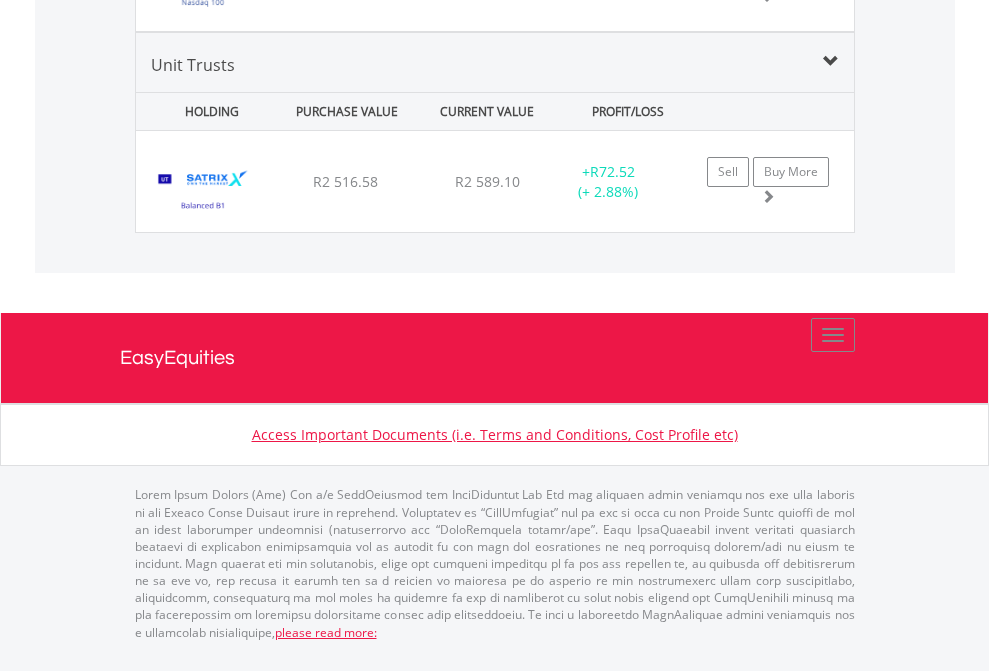 click on "TFSA" at bounding box center [818, -1905] 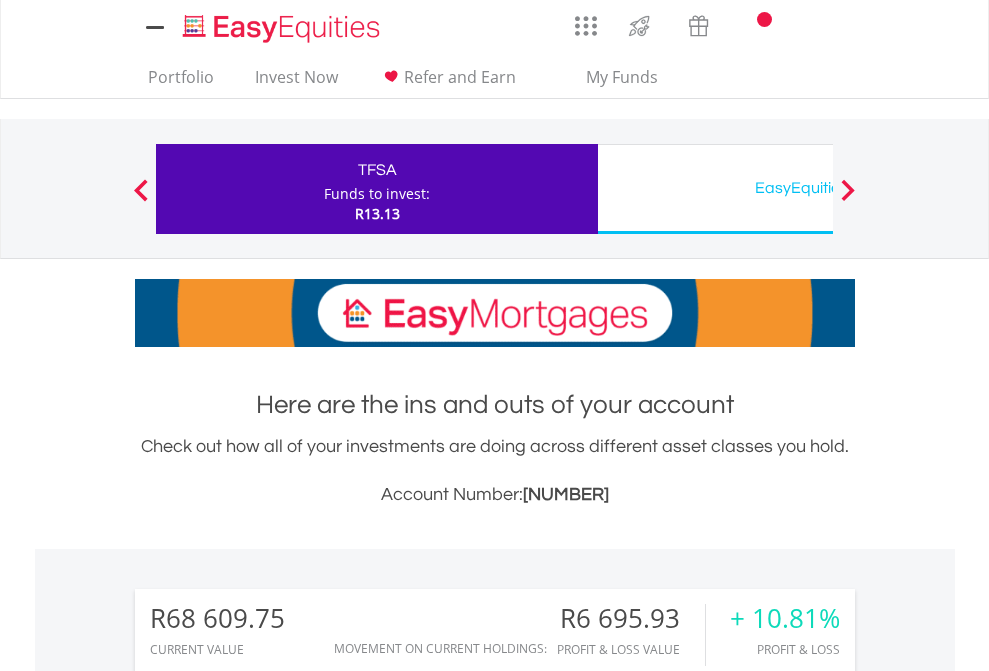 scroll, scrollTop: 0, scrollLeft: 0, axis: both 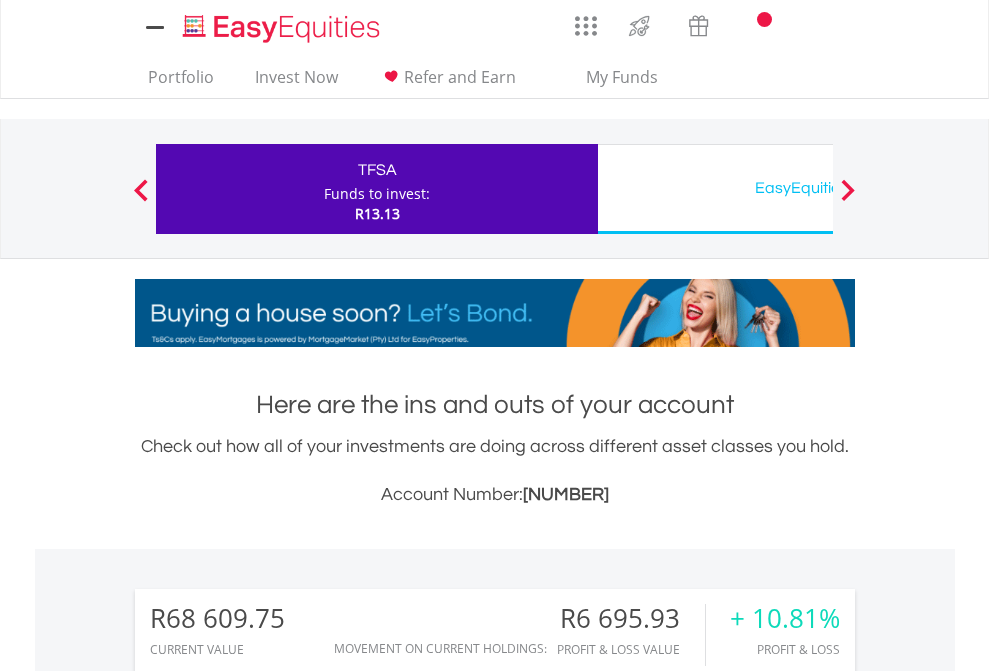 click on "All Holdings" at bounding box center [268, 1546] 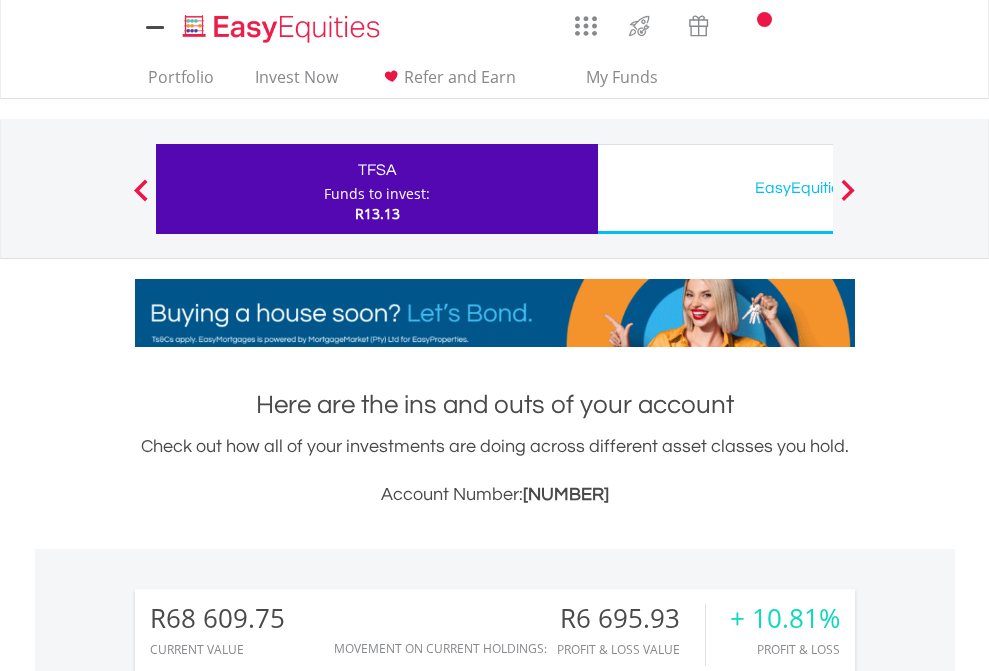 scroll, scrollTop: 192, scrollLeft: 314, axis: both 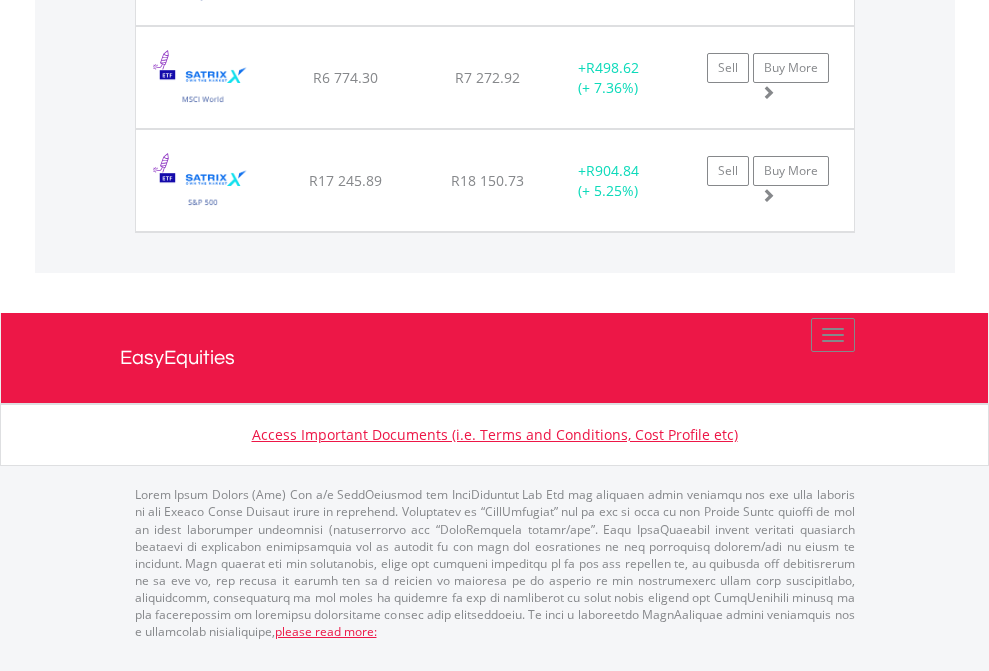 click on "EasyEquities USD" at bounding box center (818, -1831) 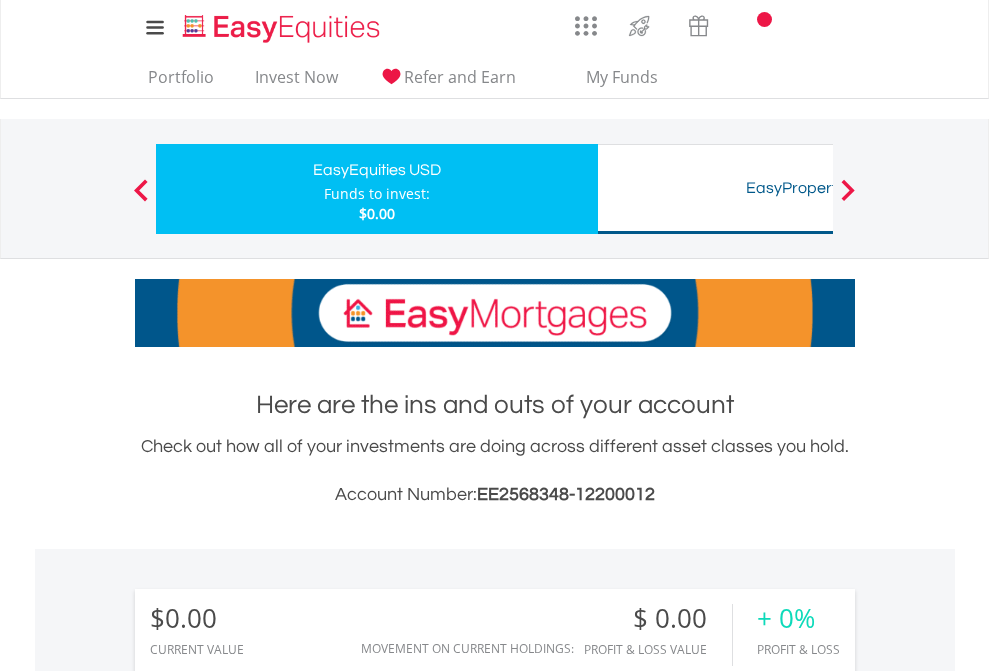 scroll, scrollTop: 1486, scrollLeft: 0, axis: vertical 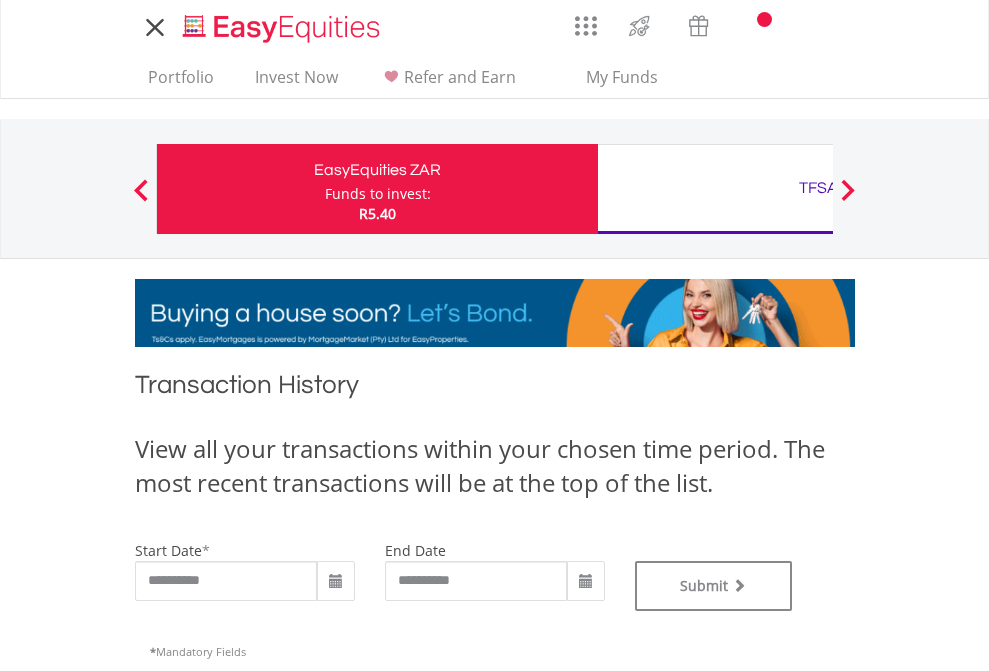 type on "**********" 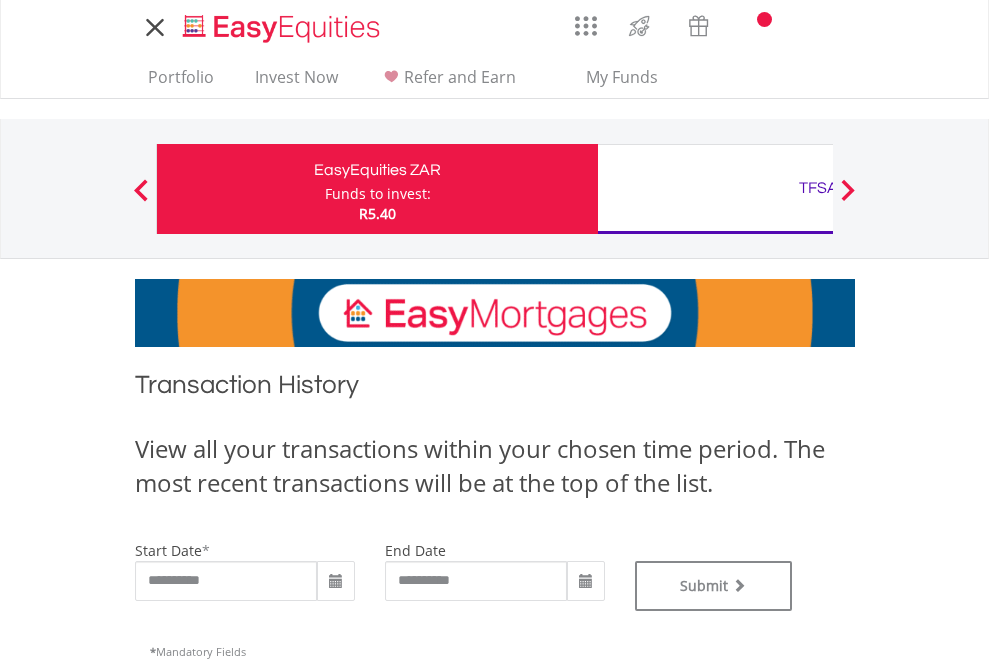 type on "**********" 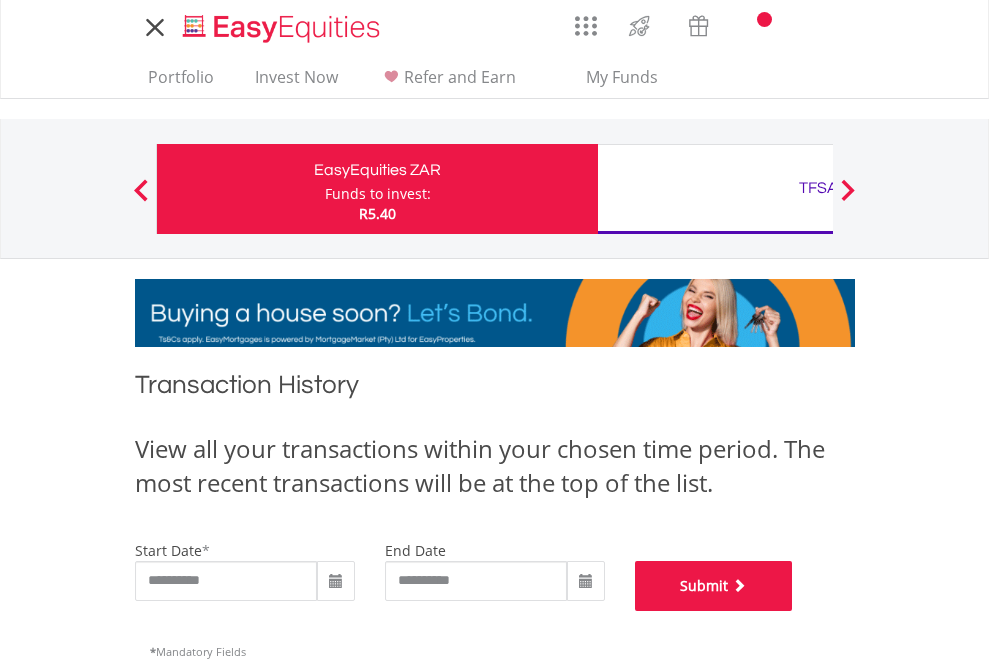 click on "Submit" at bounding box center (714, 586) 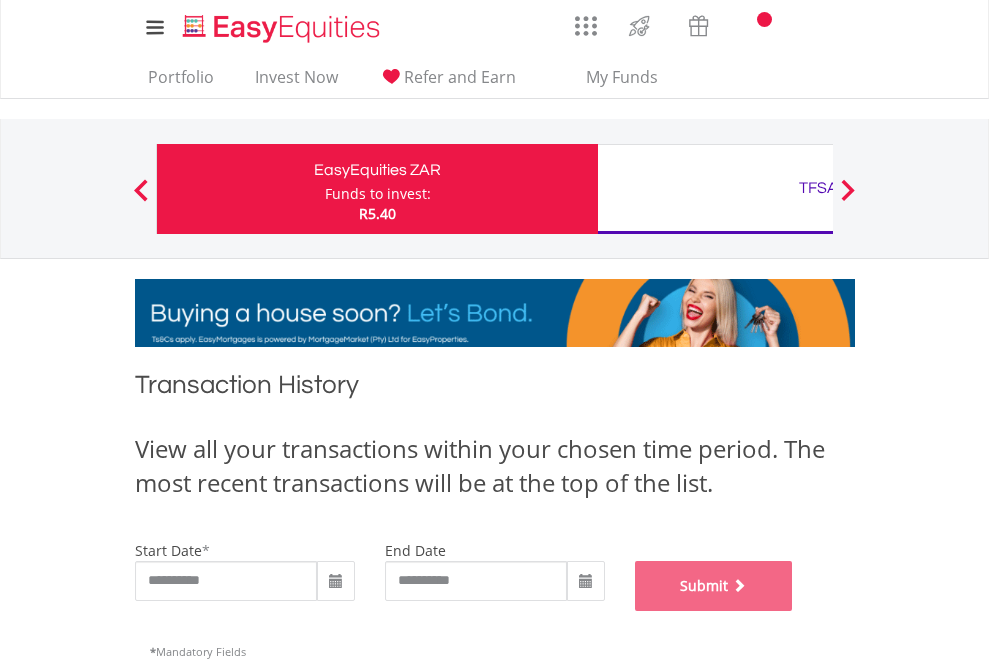 scroll, scrollTop: 811, scrollLeft: 0, axis: vertical 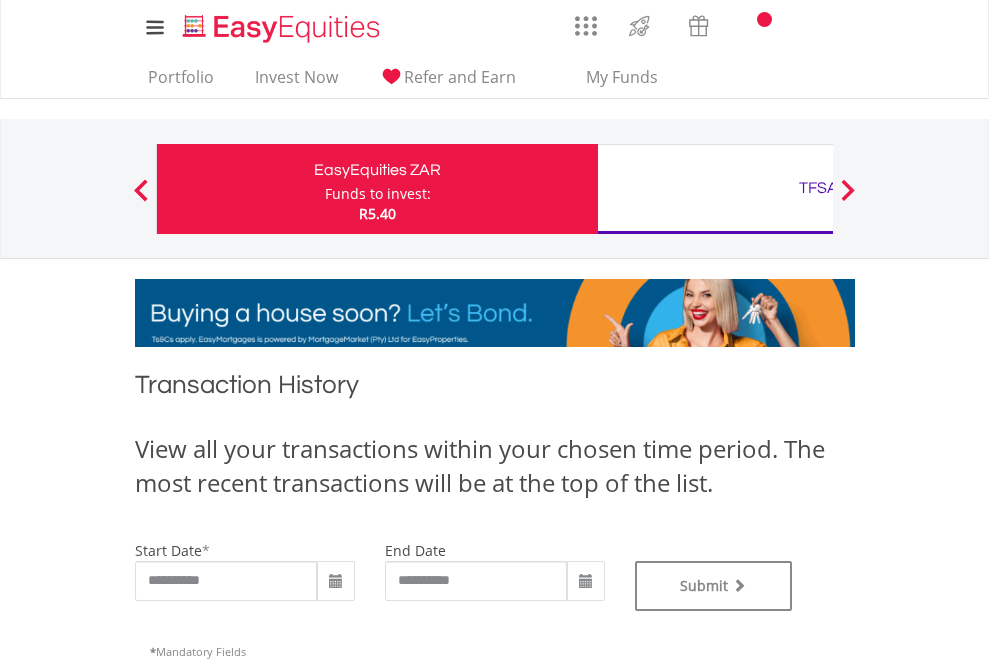 click on "TFSA" at bounding box center [818, 188] 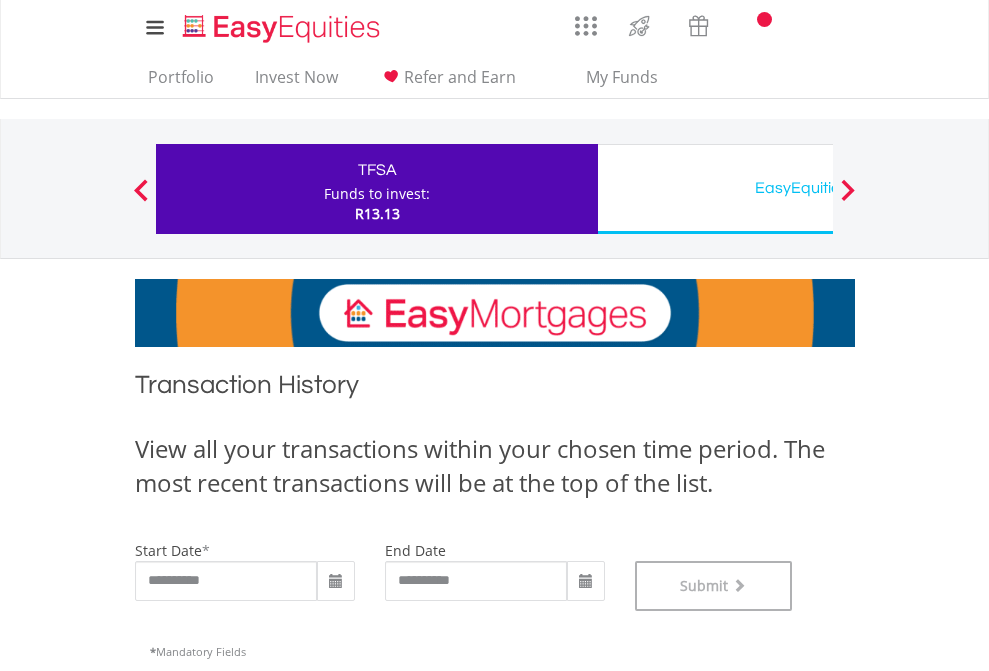 scroll, scrollTop: 811, scrollLeft: 0, axis: vertical 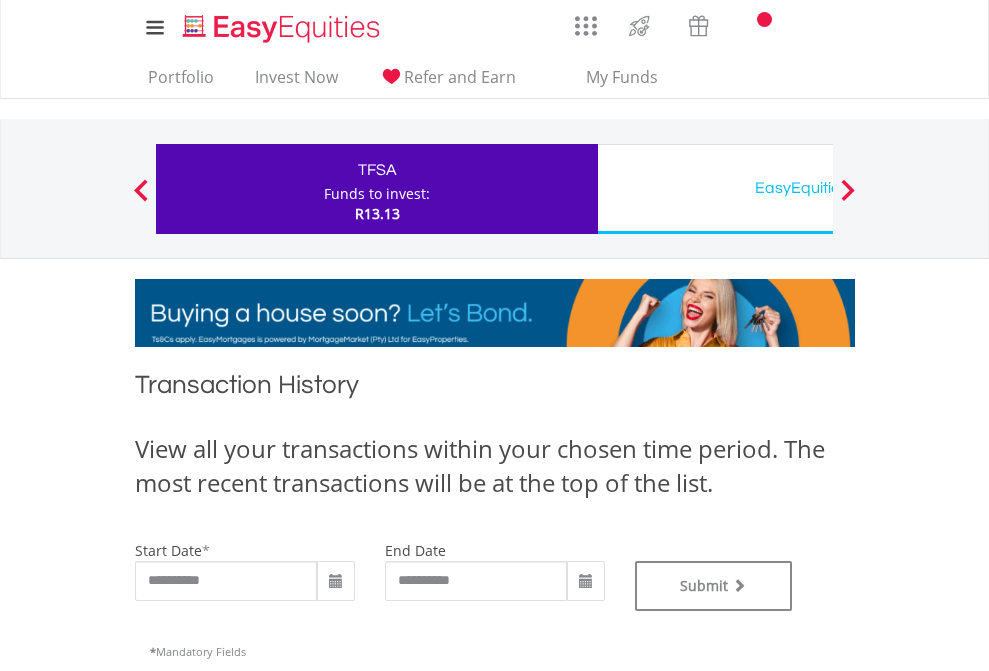 click on "EasyEquities USD" at bounding box center [818, 188] 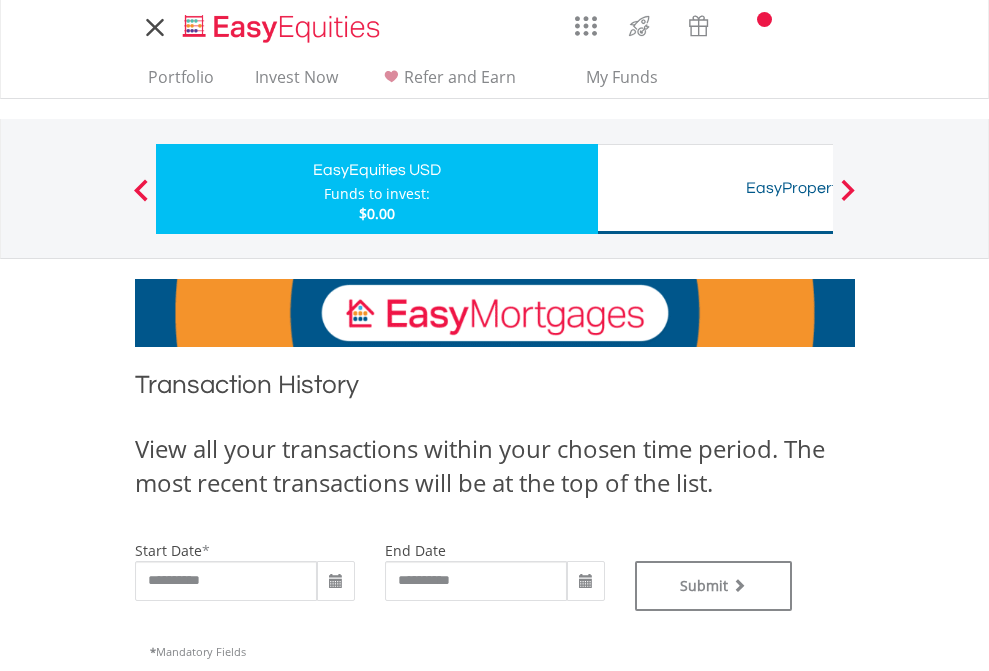 scroll, scrollTop: 0, scrollLeft: 0, axis: both 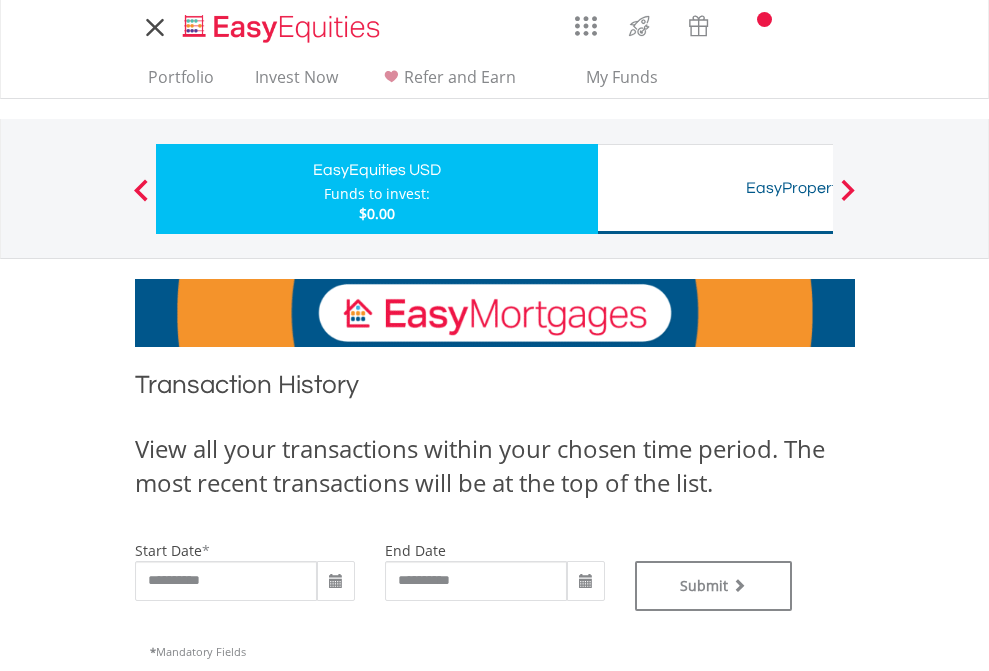 type on "**********" 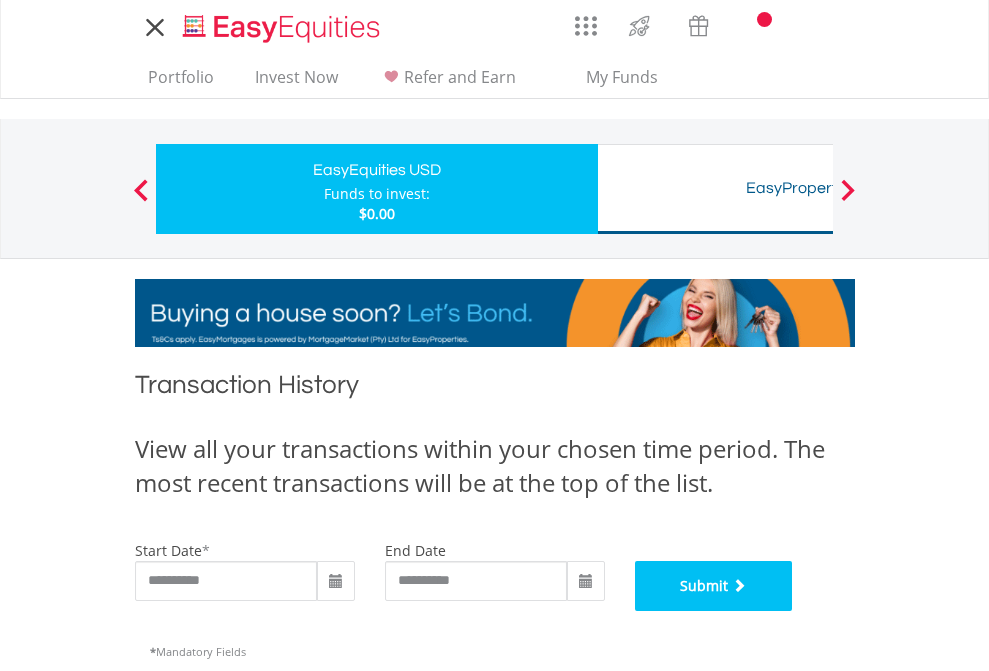 click on "Submit" at bounding box center (714, 586) 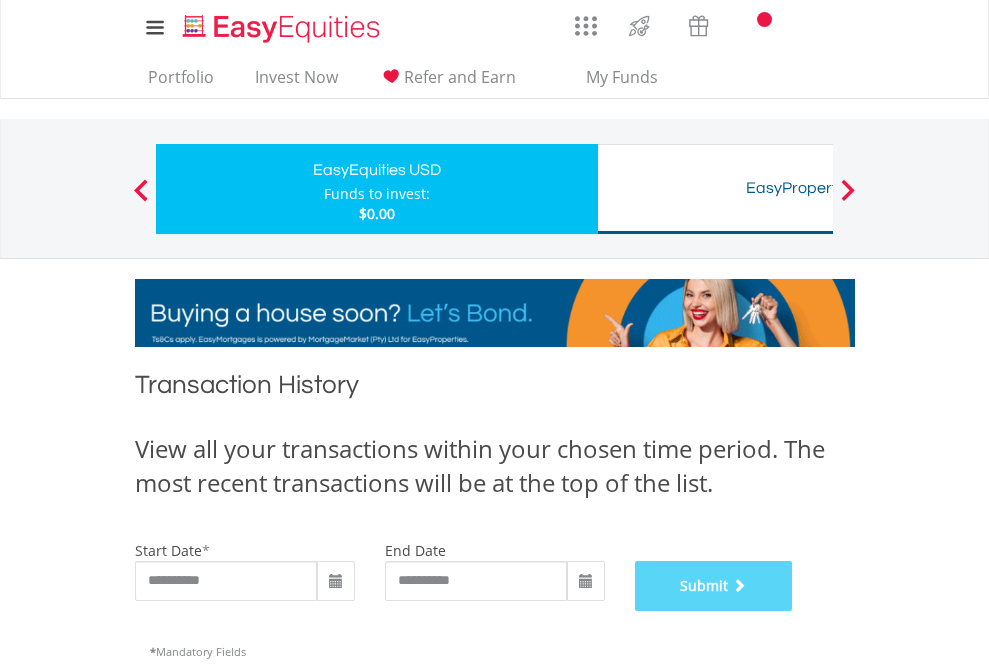 scroll, scrollTop: 811, scrollLeft: 0, axis: vertical 